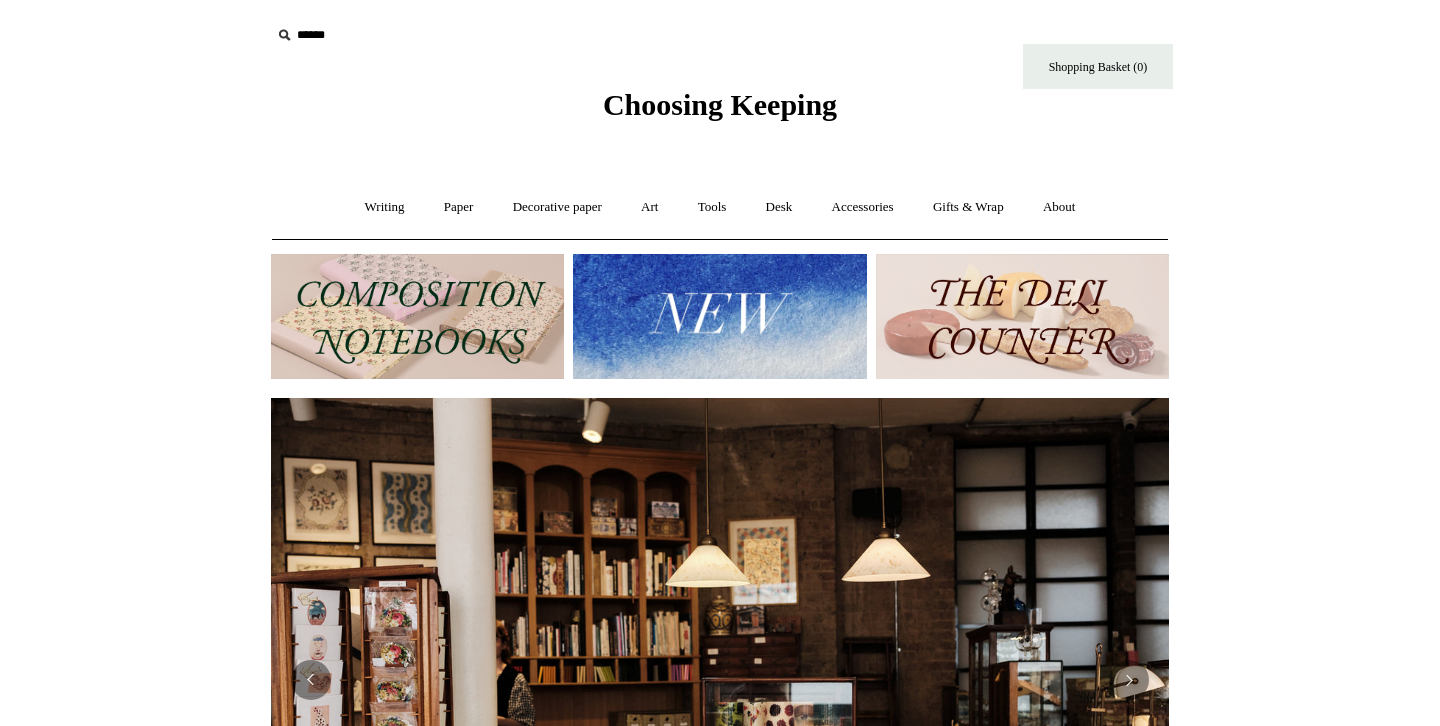scroll, scrollTop: 0, scrollLeft: 0, axis: both 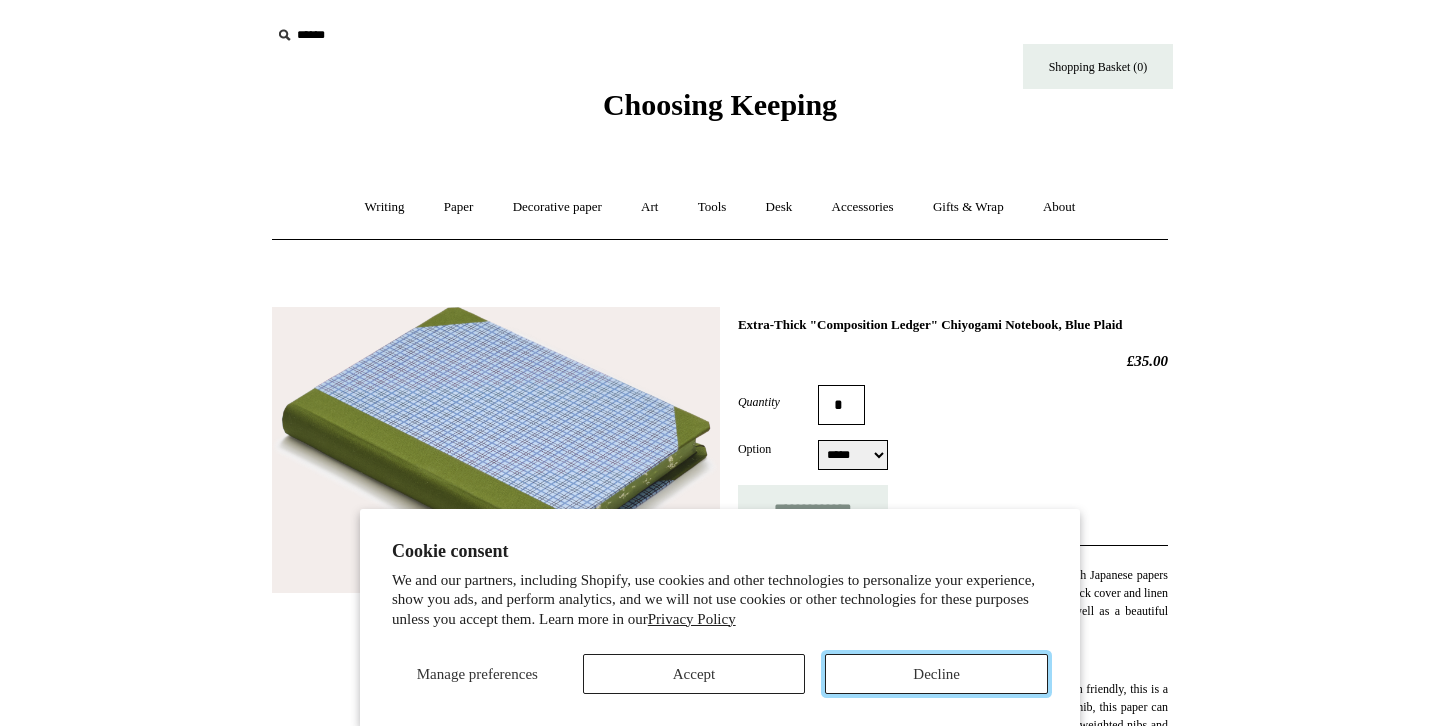 click on "Decline" at bounding box center (936, 674) 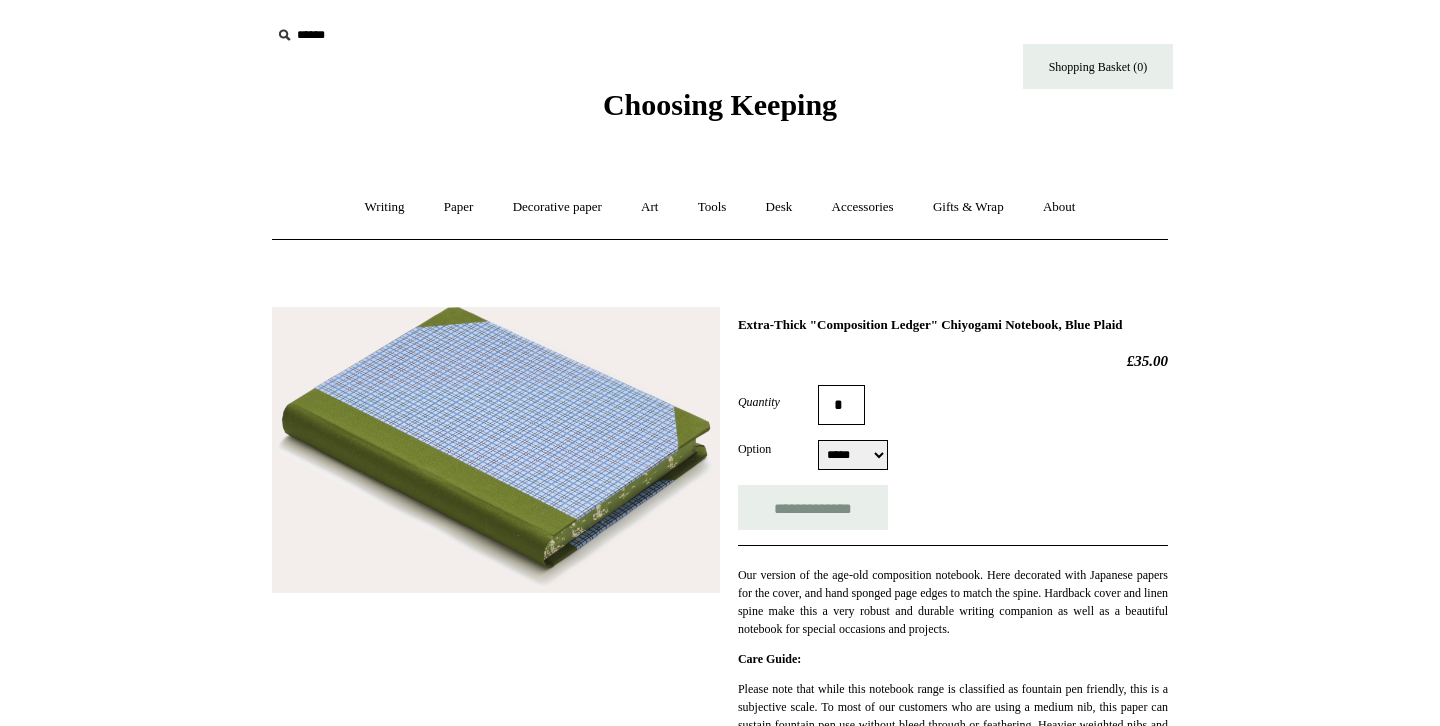 click on "***** *****" at bounding box center (853, 455) 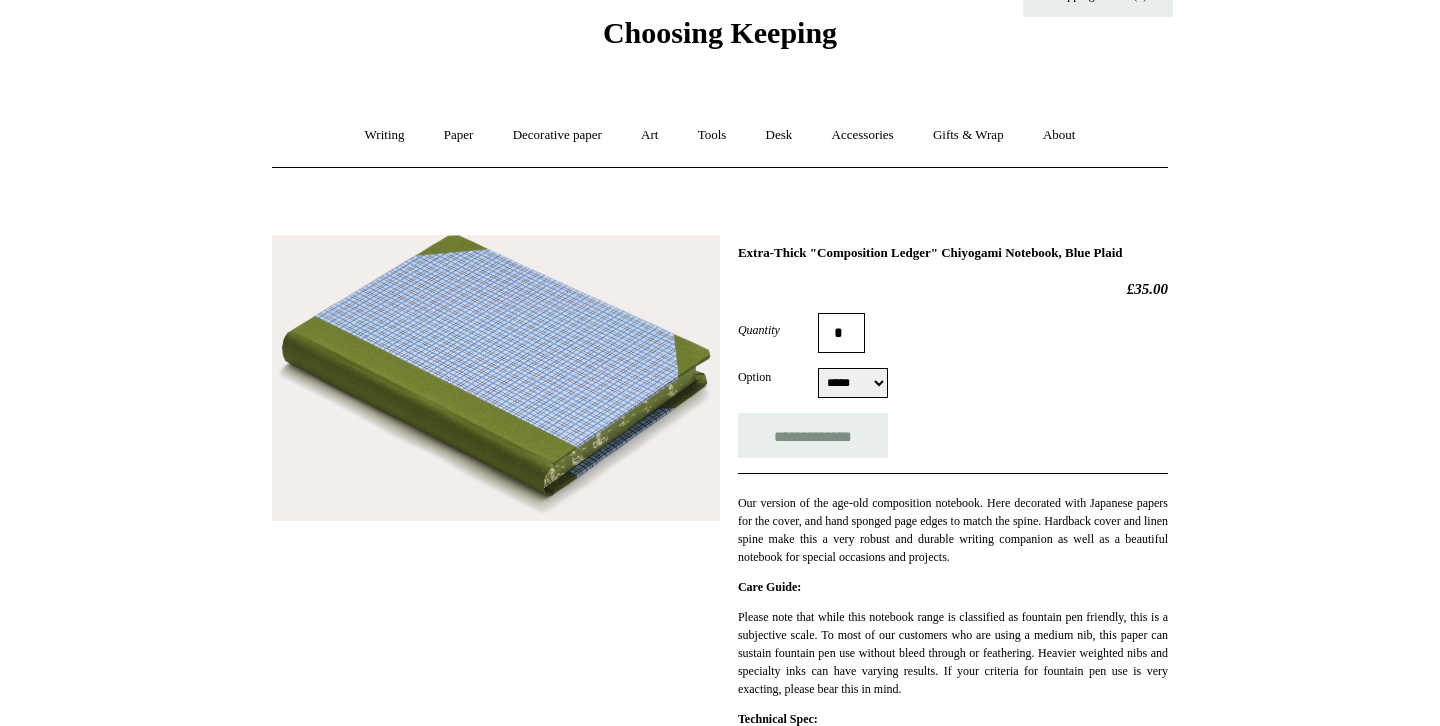 scroll, scrollTop: 64, scrollLeft: 0, axis: vertical 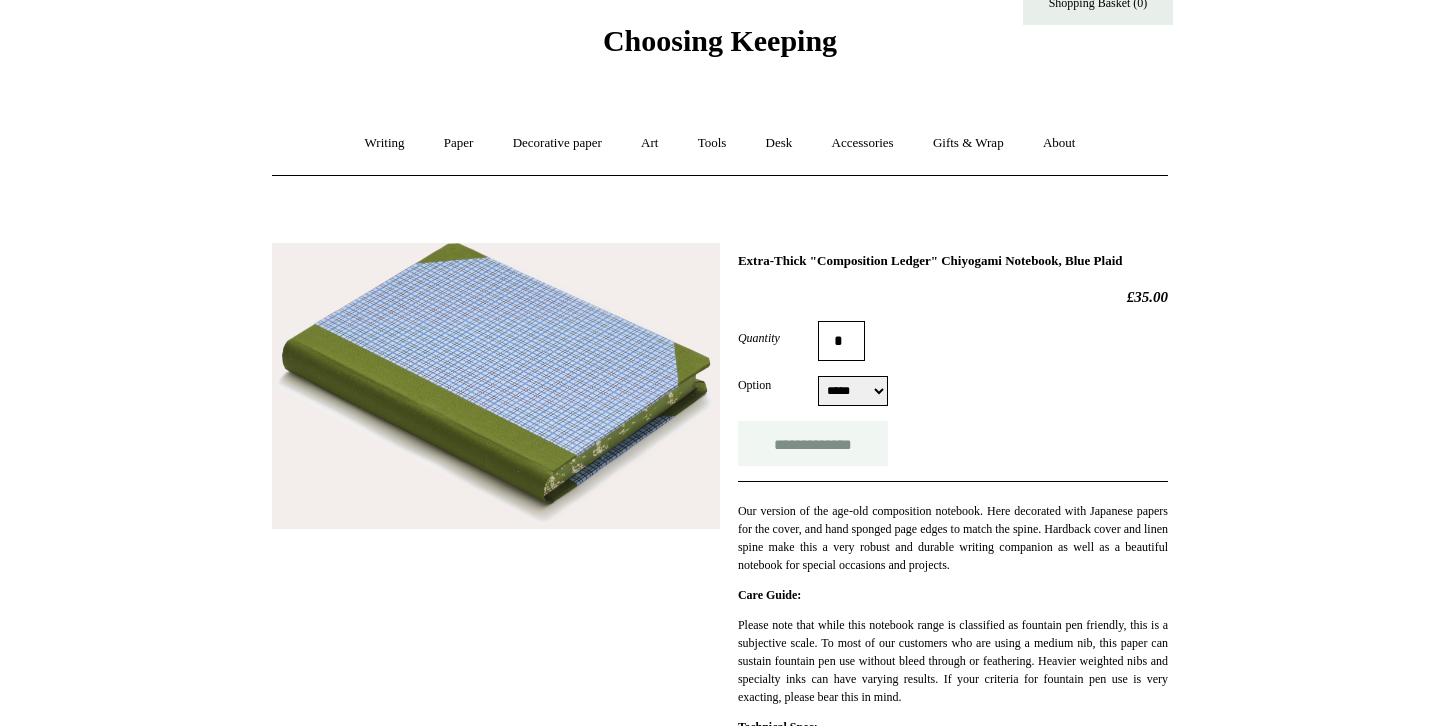 click on "**********" at bounding box center [813, 443] 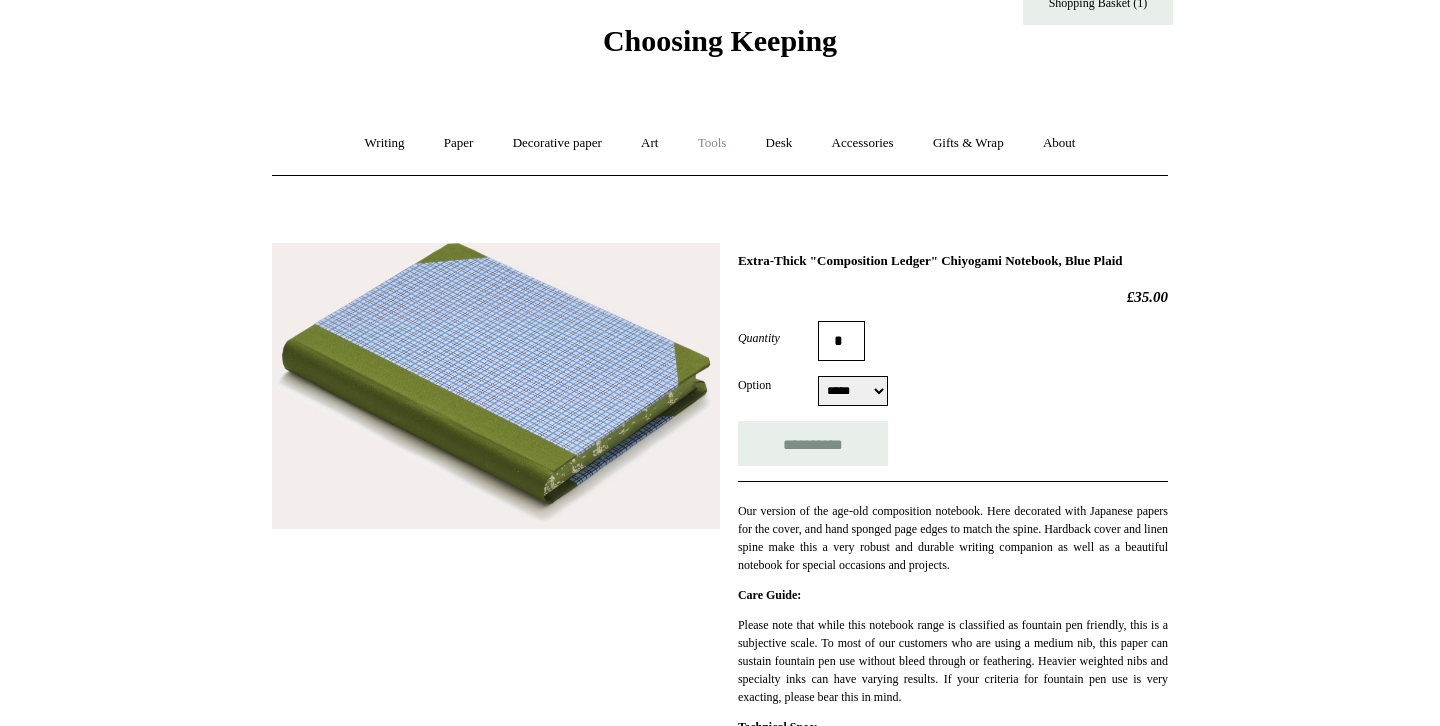 click on "Tools +" at bounding box center [712, 143] 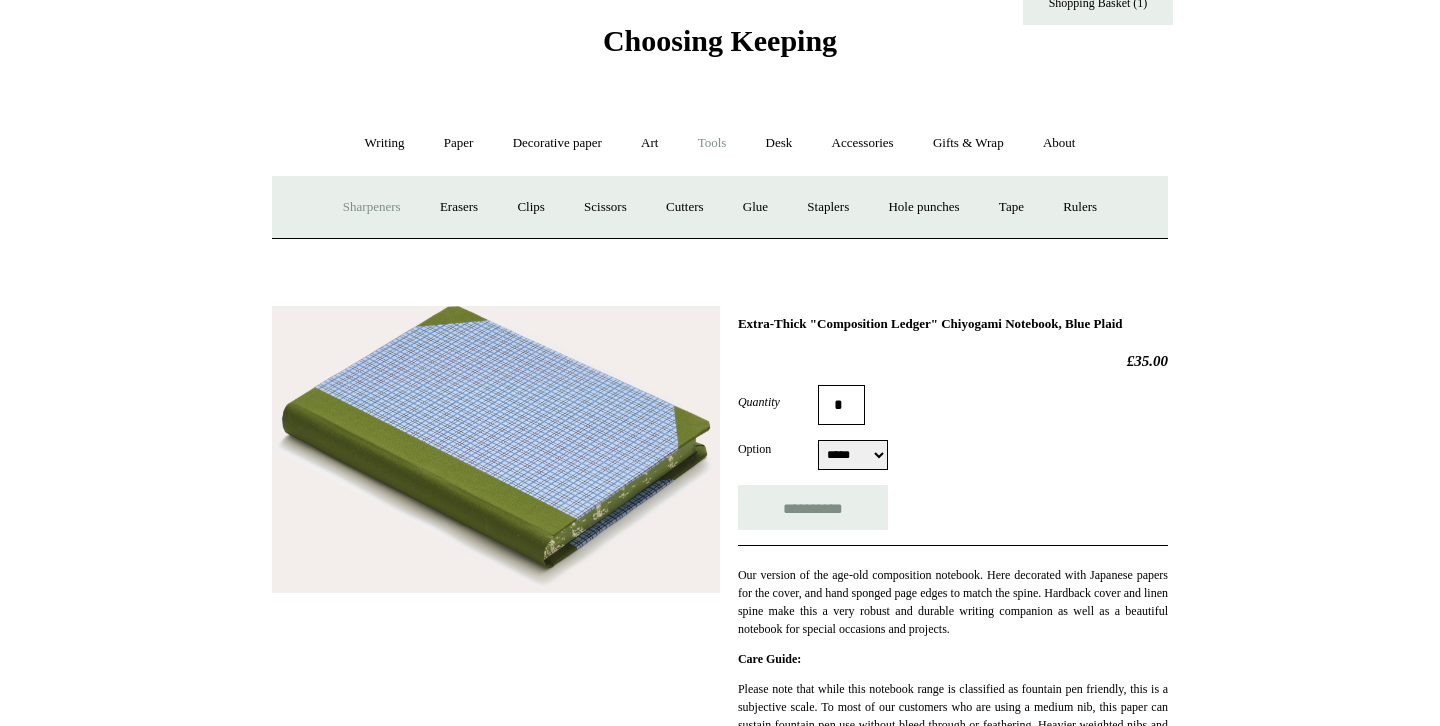 type on "**********" 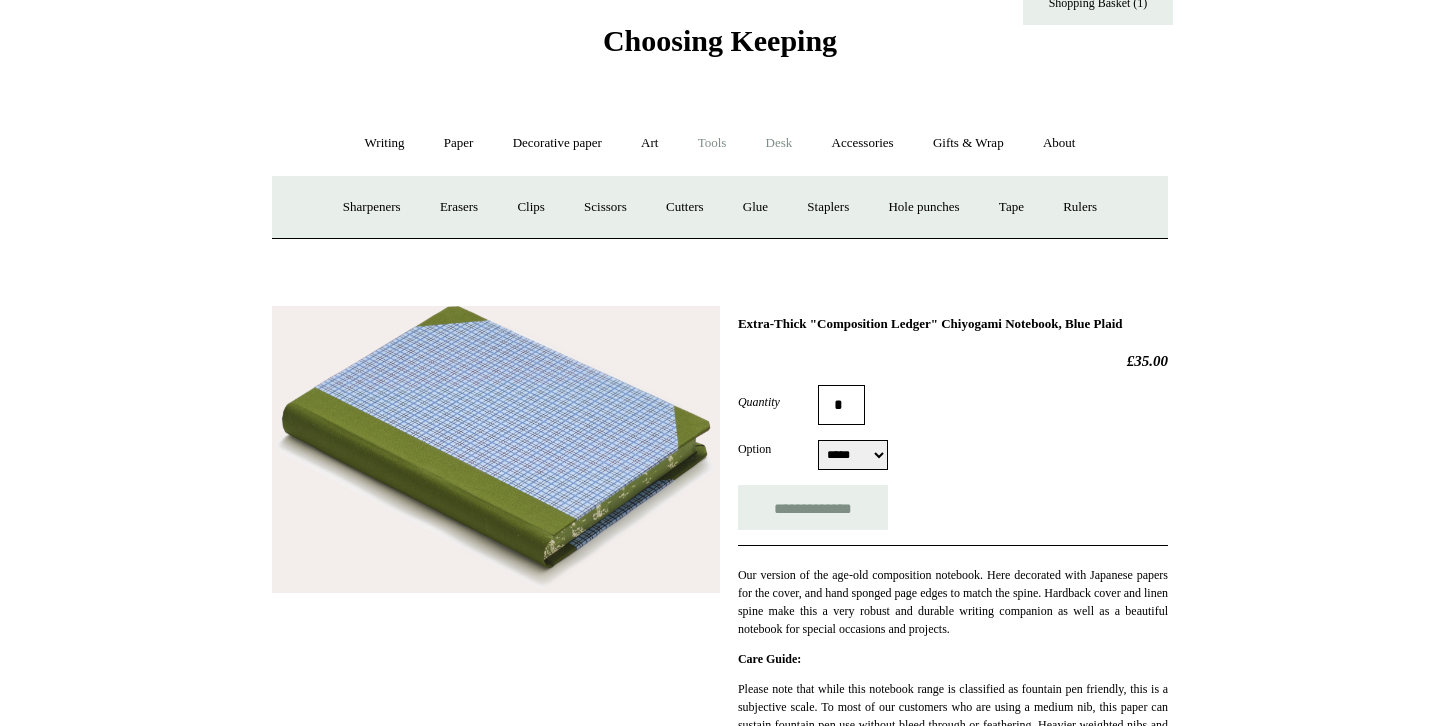 click on "Desk +" at bounding box center [779, 143] 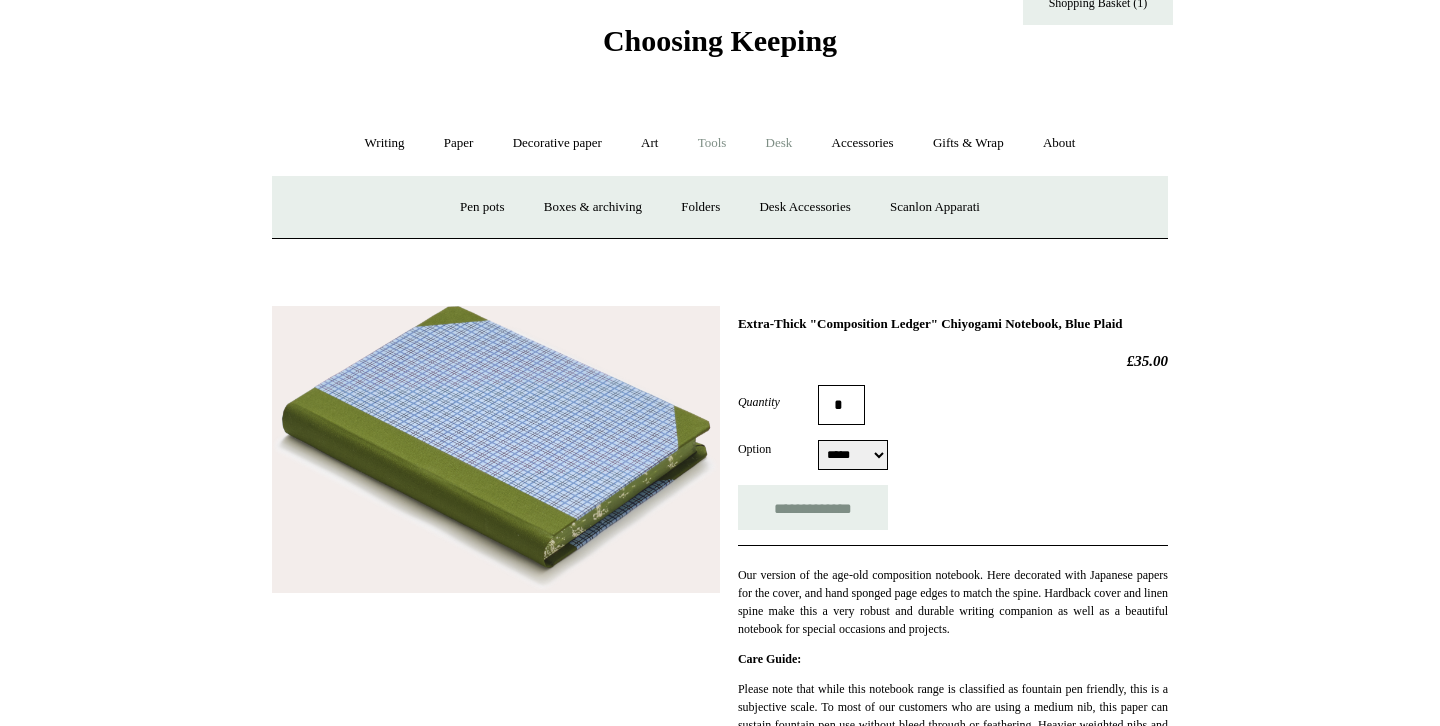 click on "Tools +" at bounding box center (712, 143) 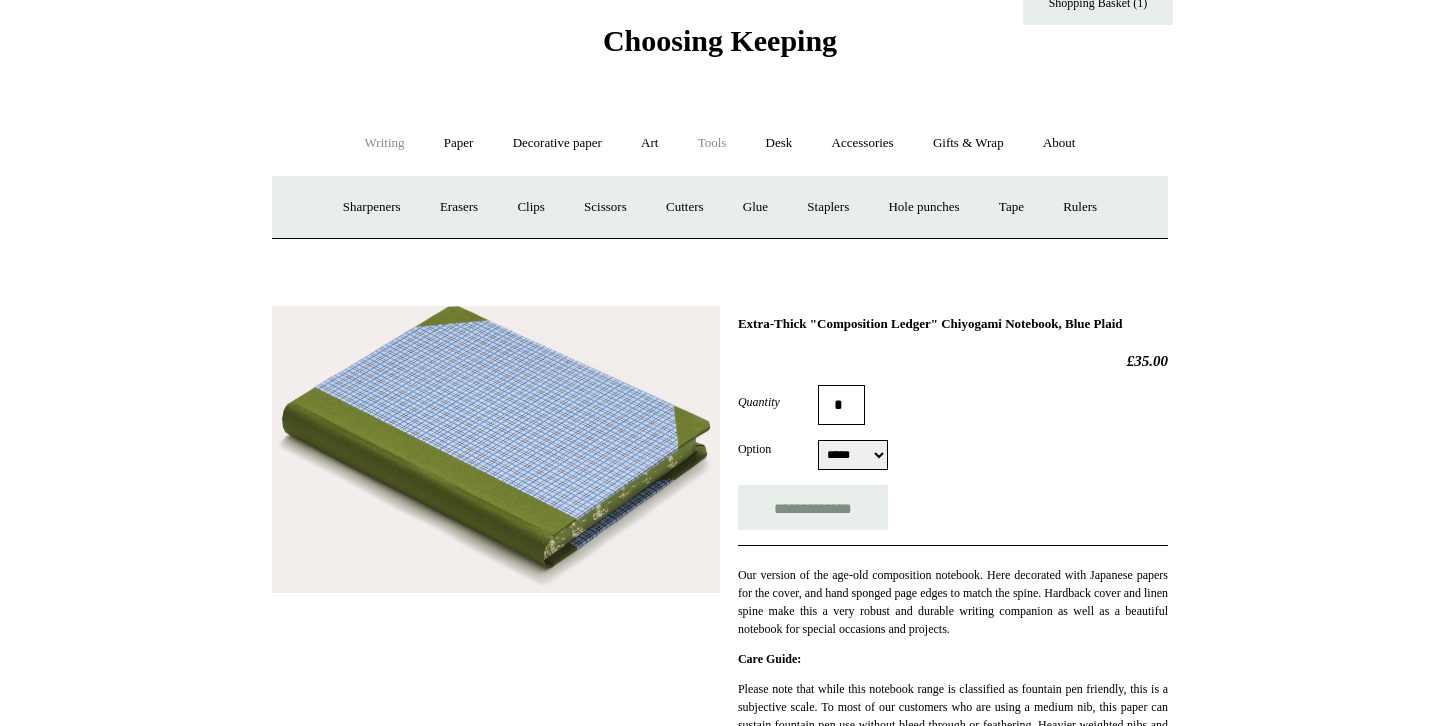 click on "Writing +" at bounding box center [385, 143] 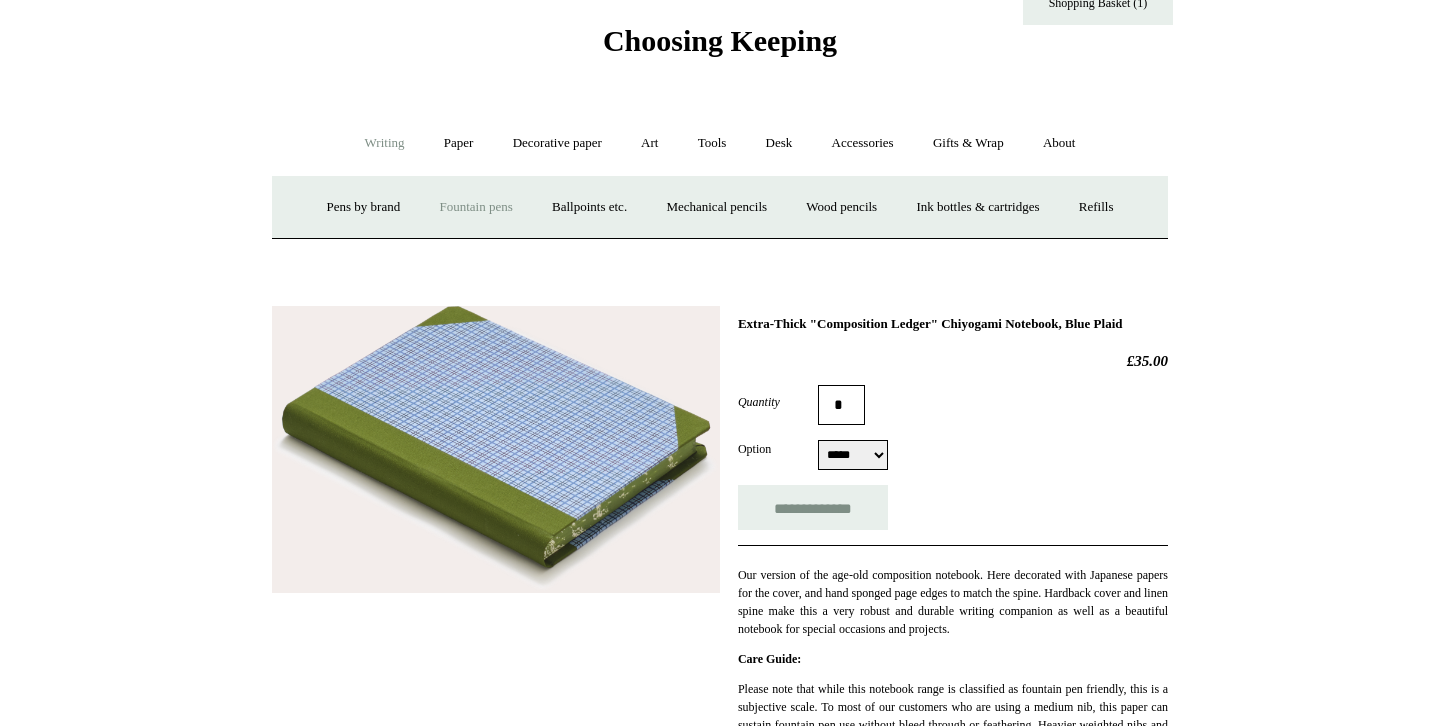 click on "Fountain pens +" at bounding box center (475, 207) 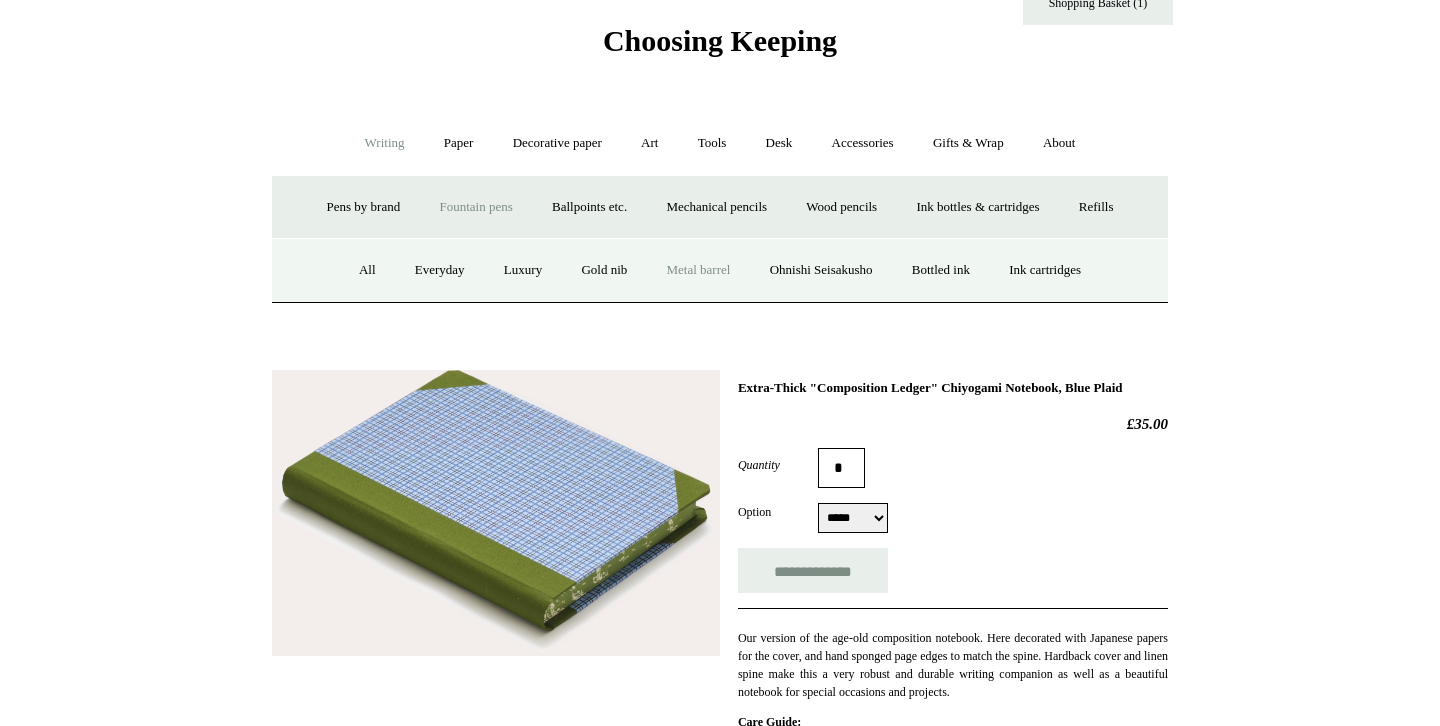 click on "Metal barrel" at bounding box center (699, 270) 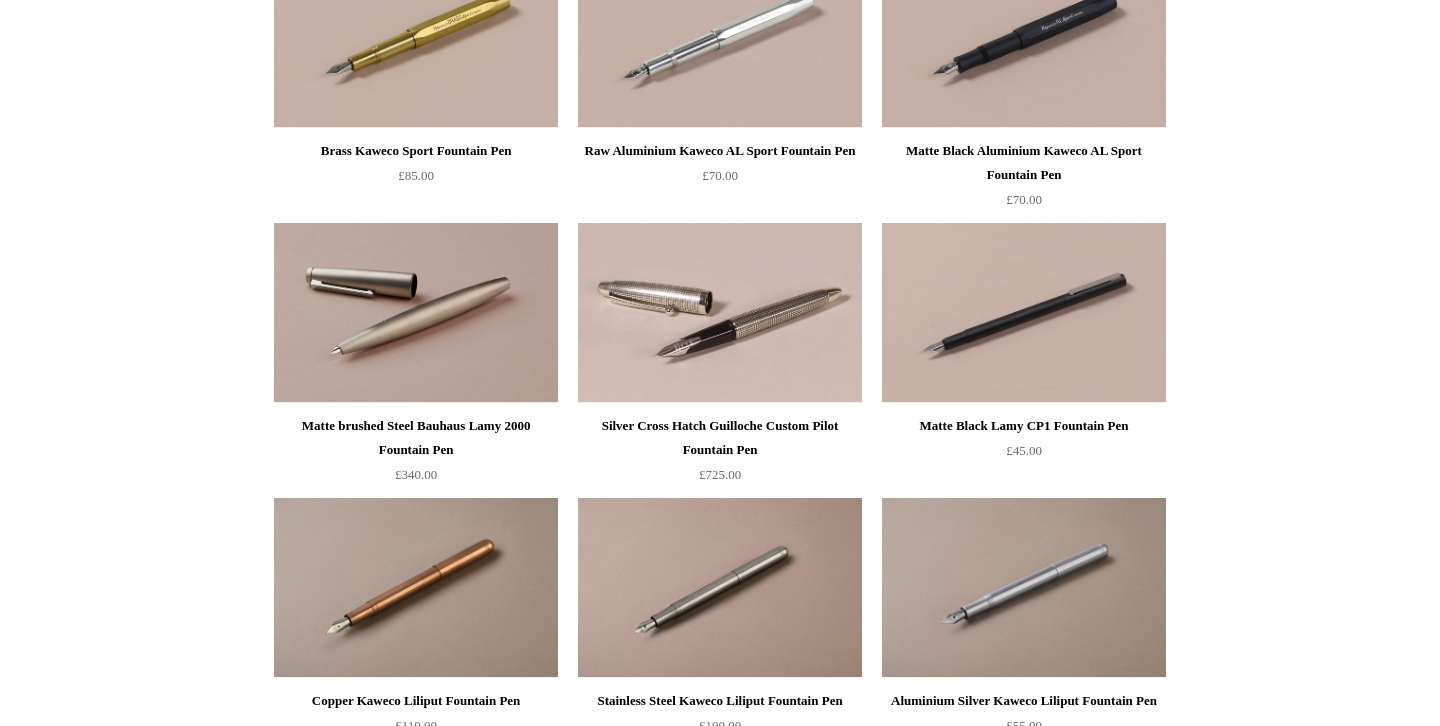 scroll, scrollTop: 314, scrollLeft: 0, axis: vertical 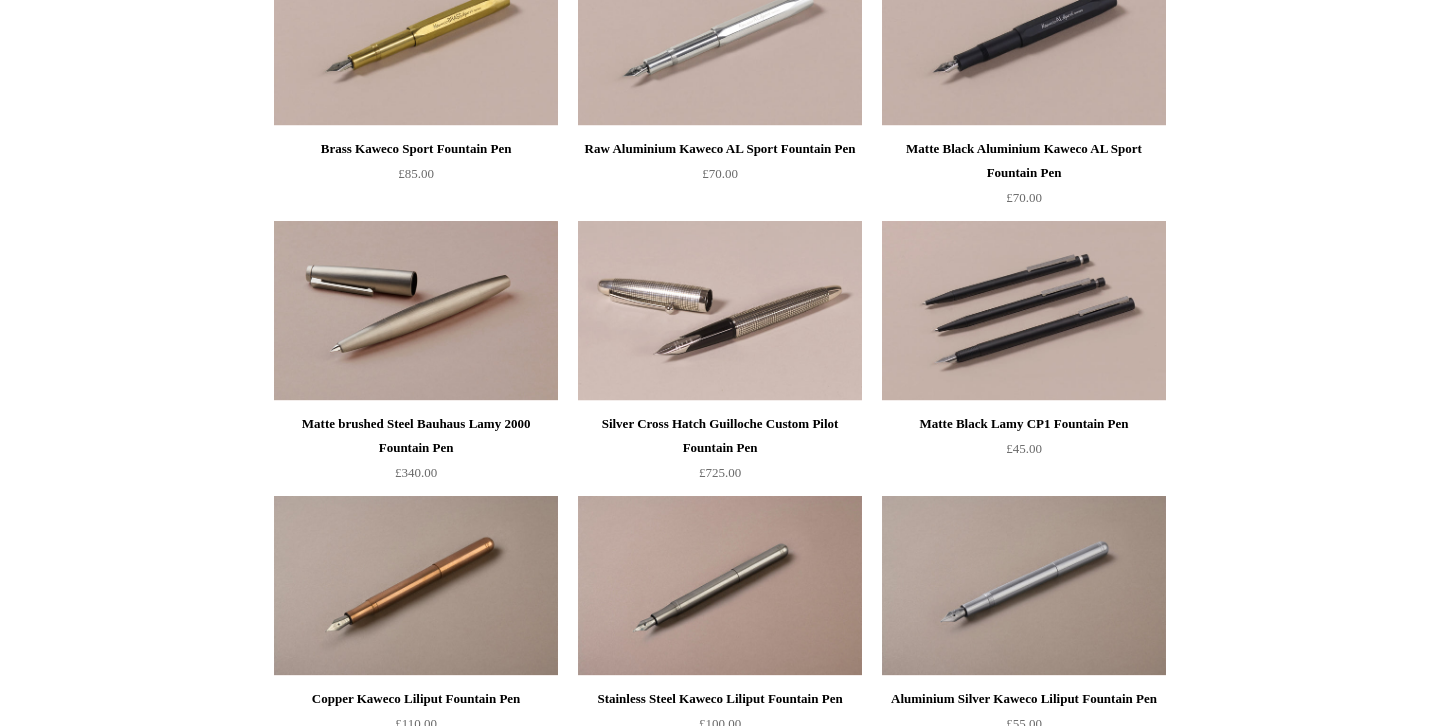 click at bounding box center (1024, 311) 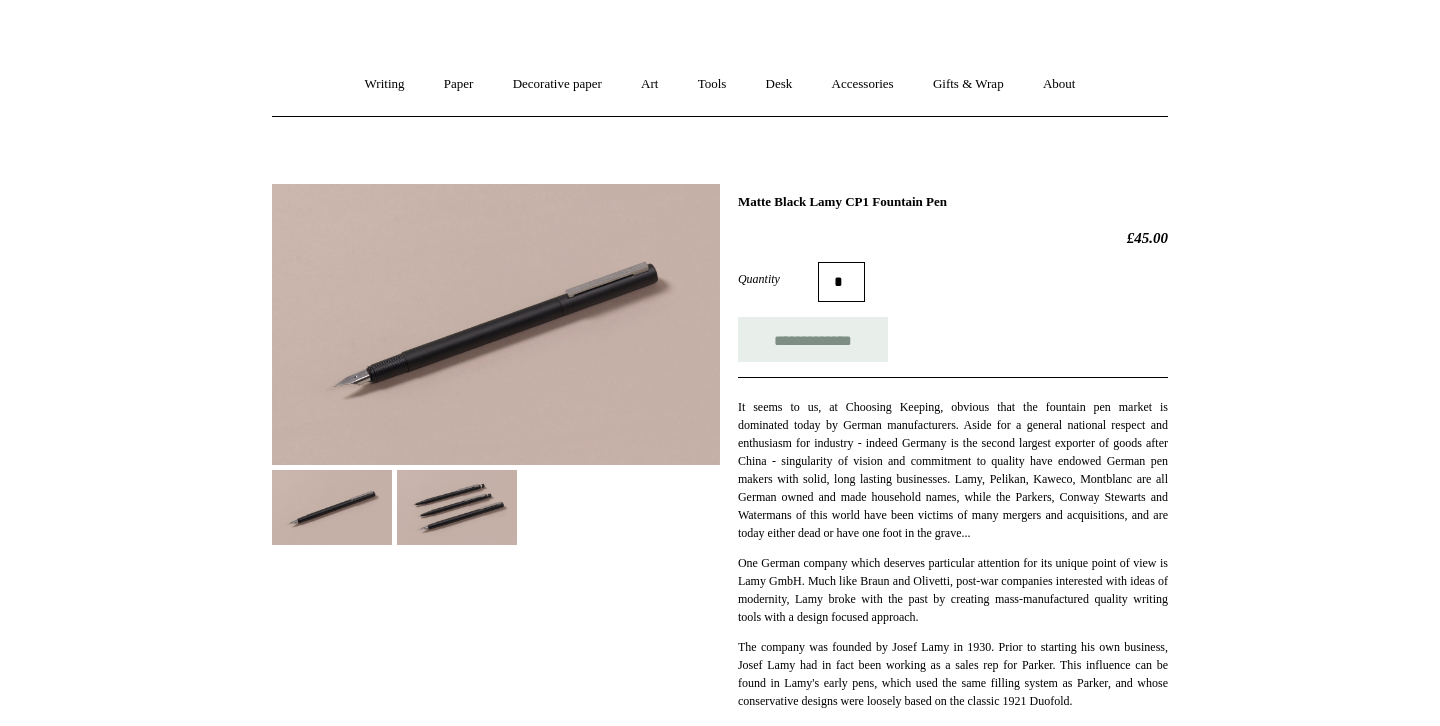 scroll, scrollTop: 0, scrollLeft: 0, axis: both 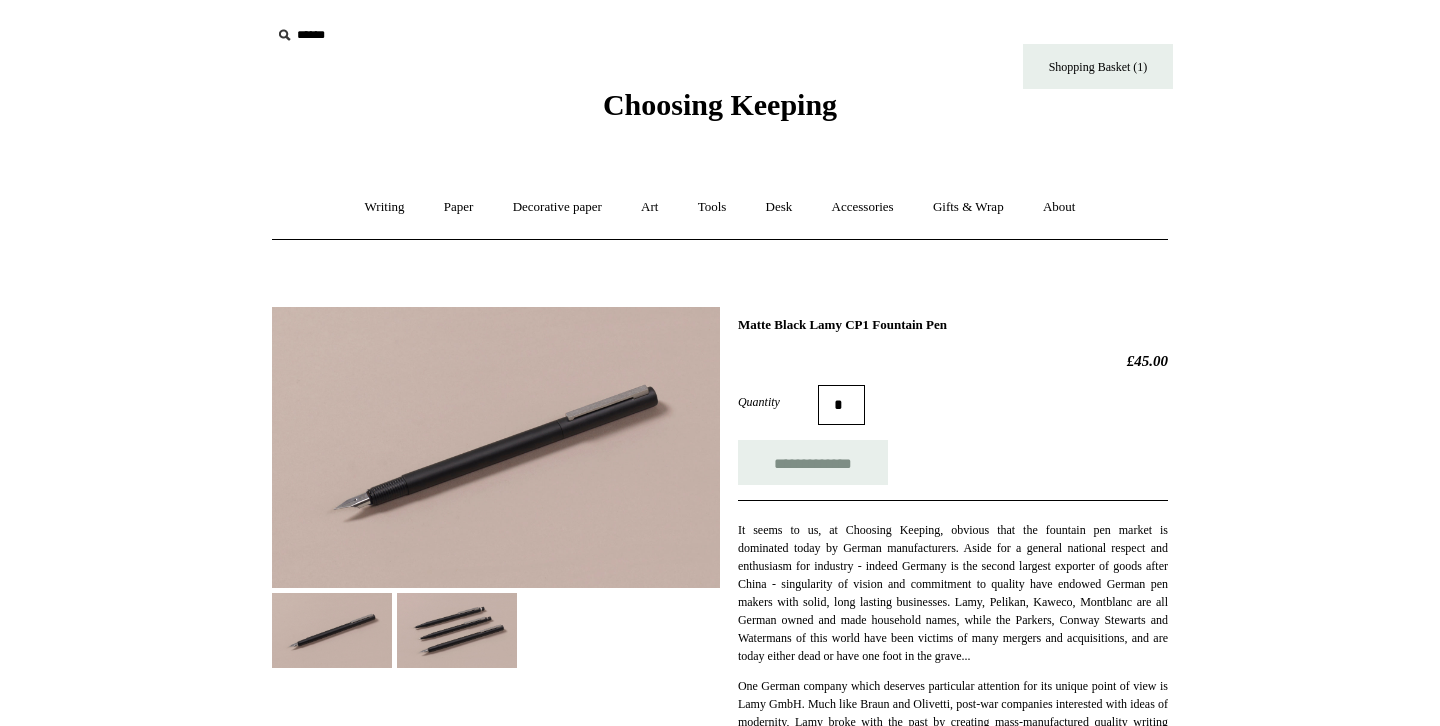 click at bounding box center (457, 630) 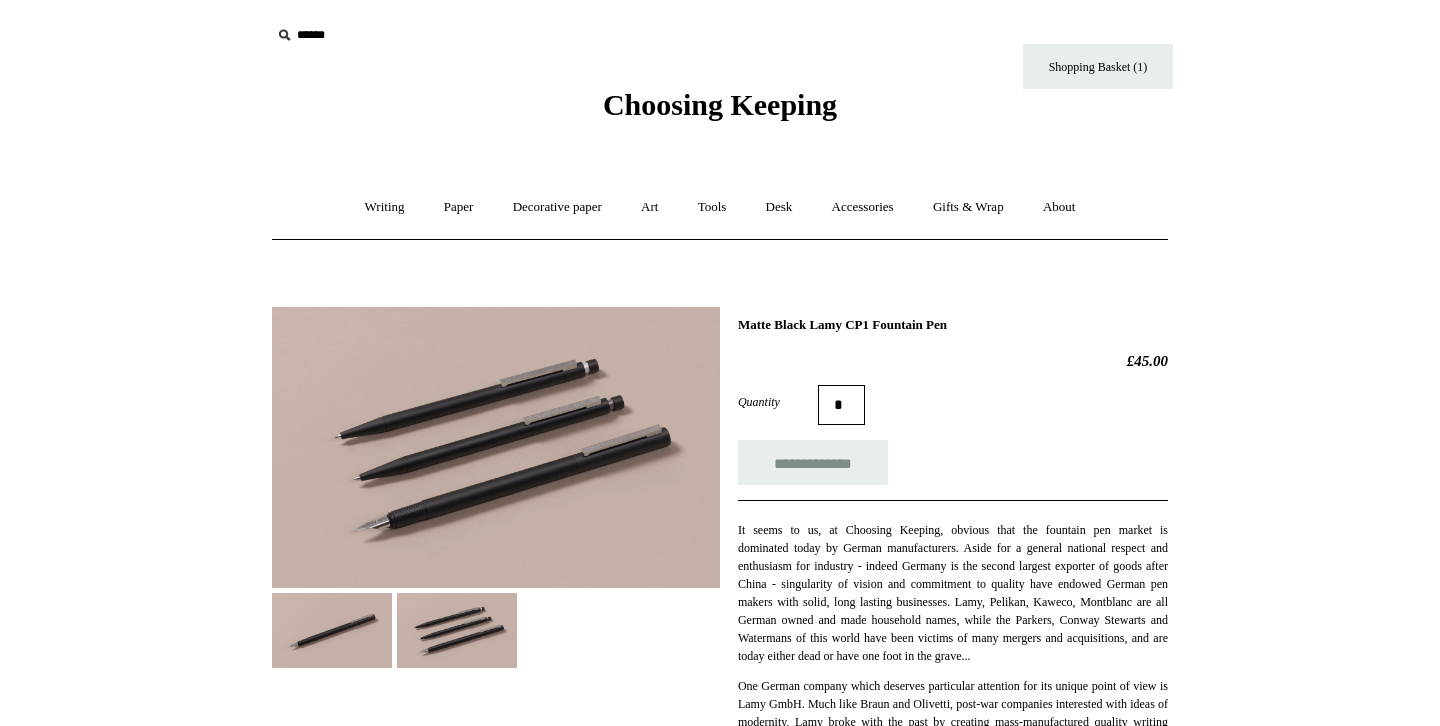 click at bounding box center [332, 630] 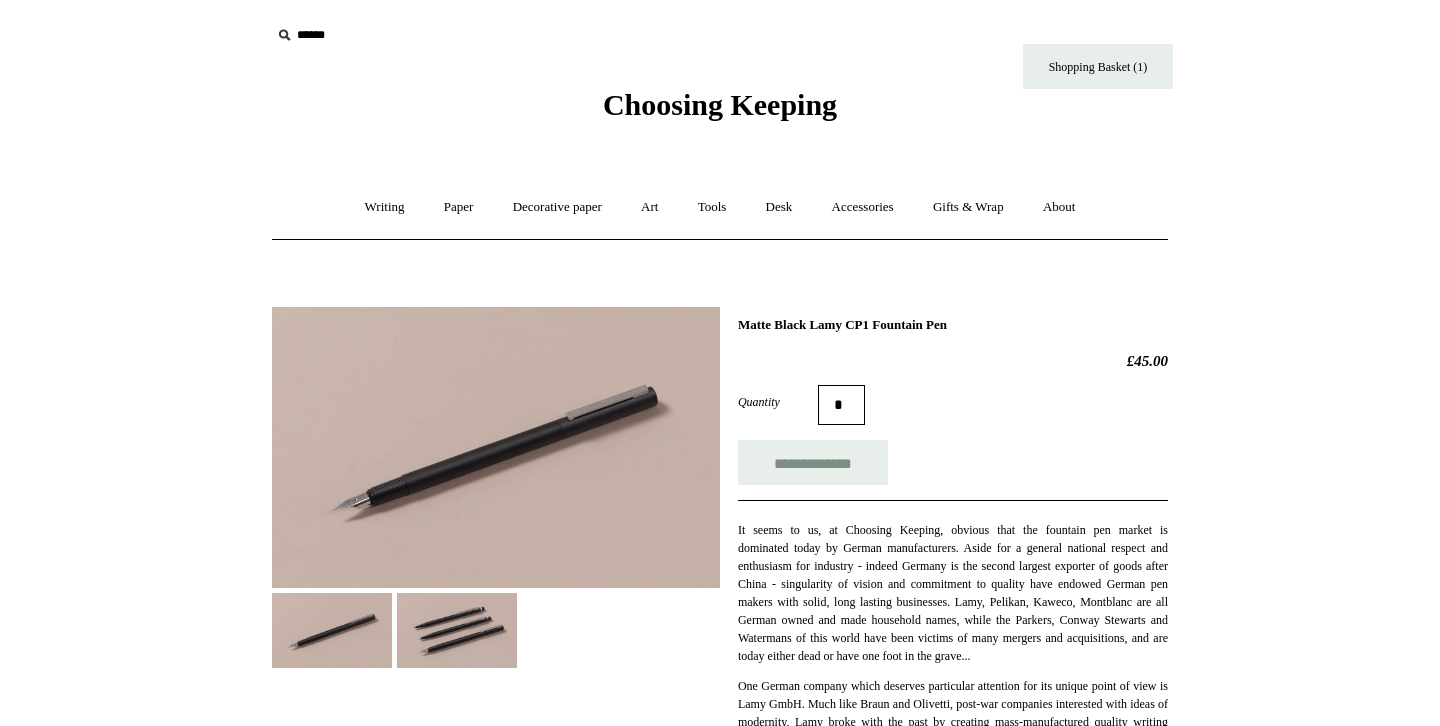 click on "Matte Black Lamy CP1 Fountain Pen" at bounding box center [953, 325] 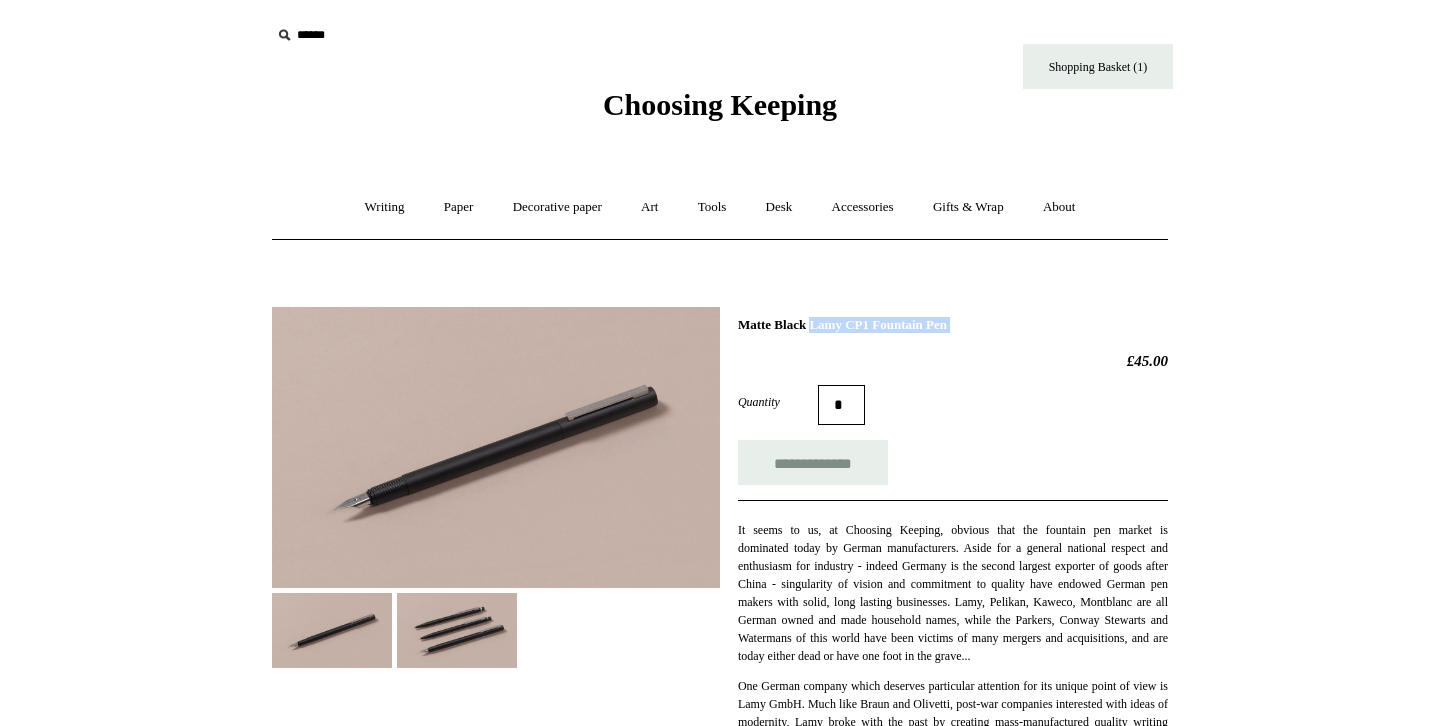 click on "Choosing Keeping" at bounding box center [720, 61] 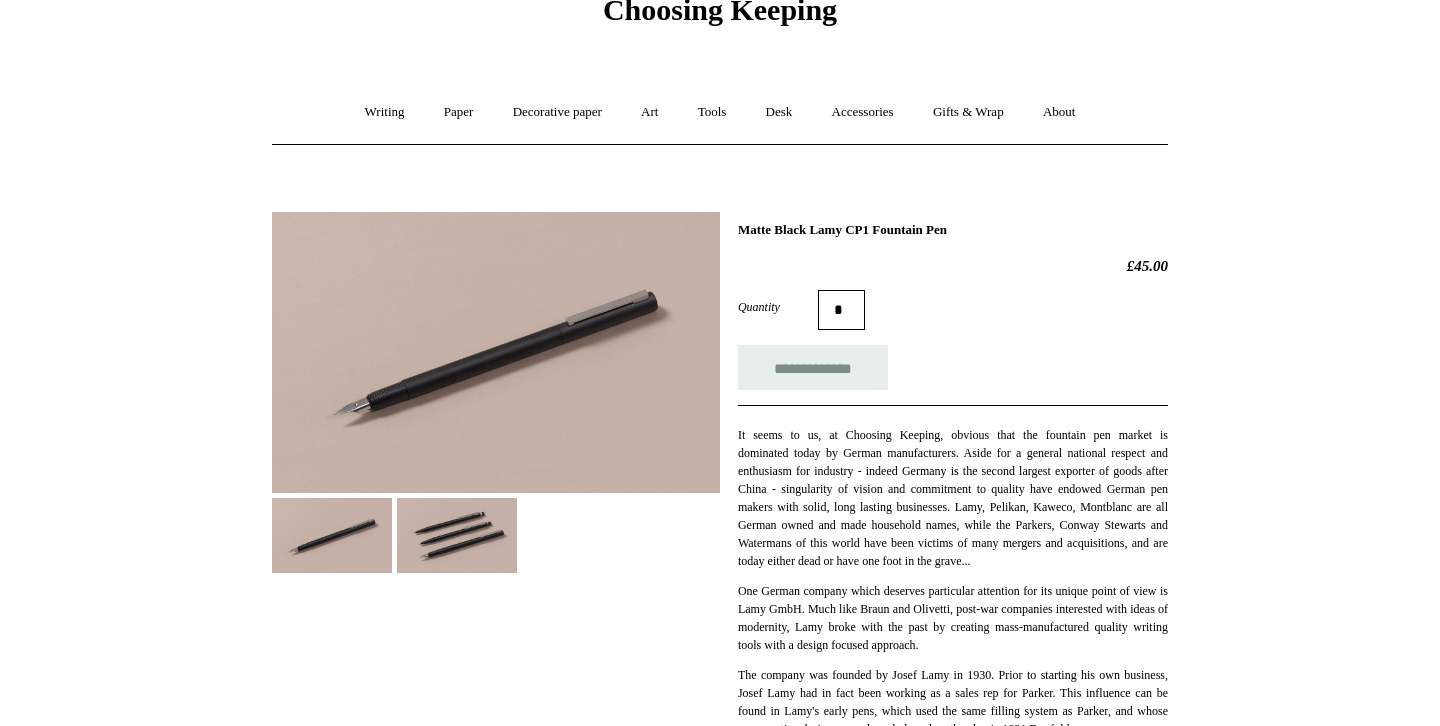 scroll, scrollTop: 56, scrollLeft: 0, axis: vertical 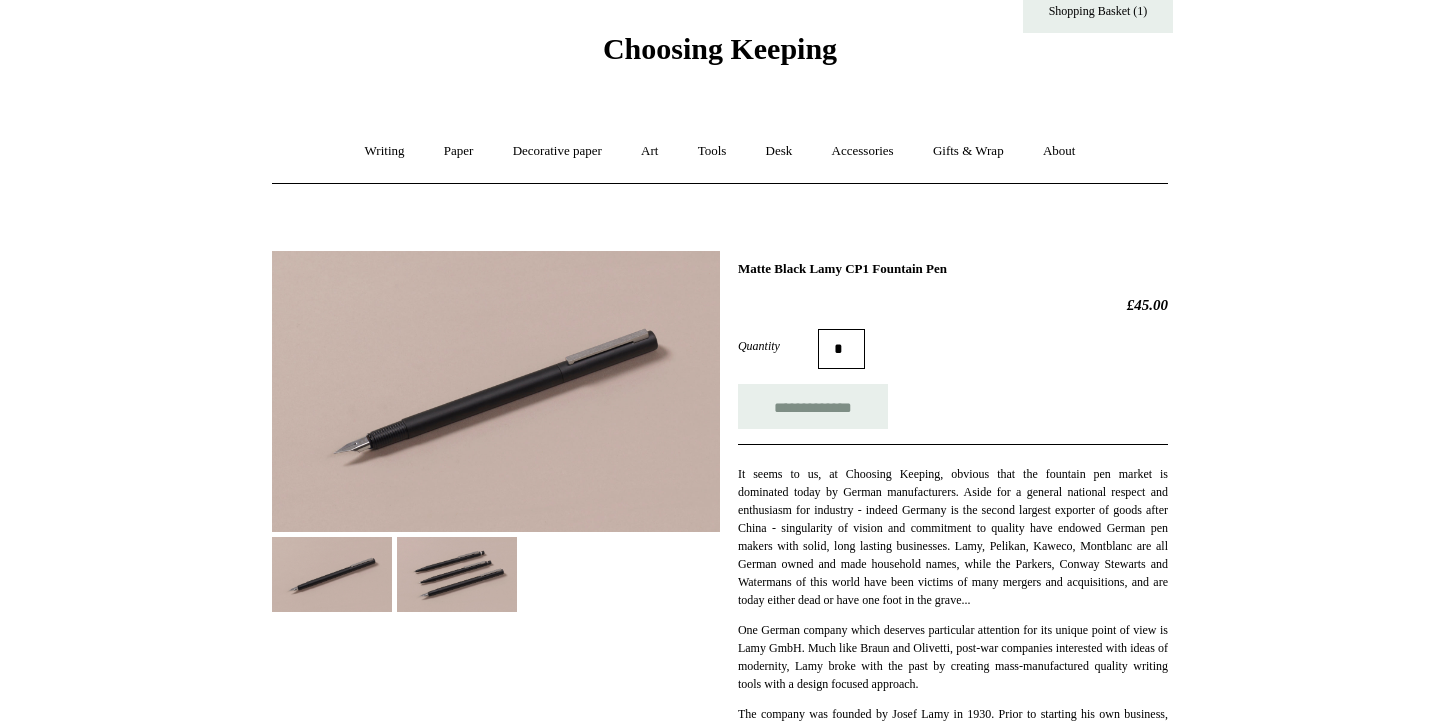 click on "Matte Black Lamy CP1 Fountain Pen" at bounding box center [953, 269] 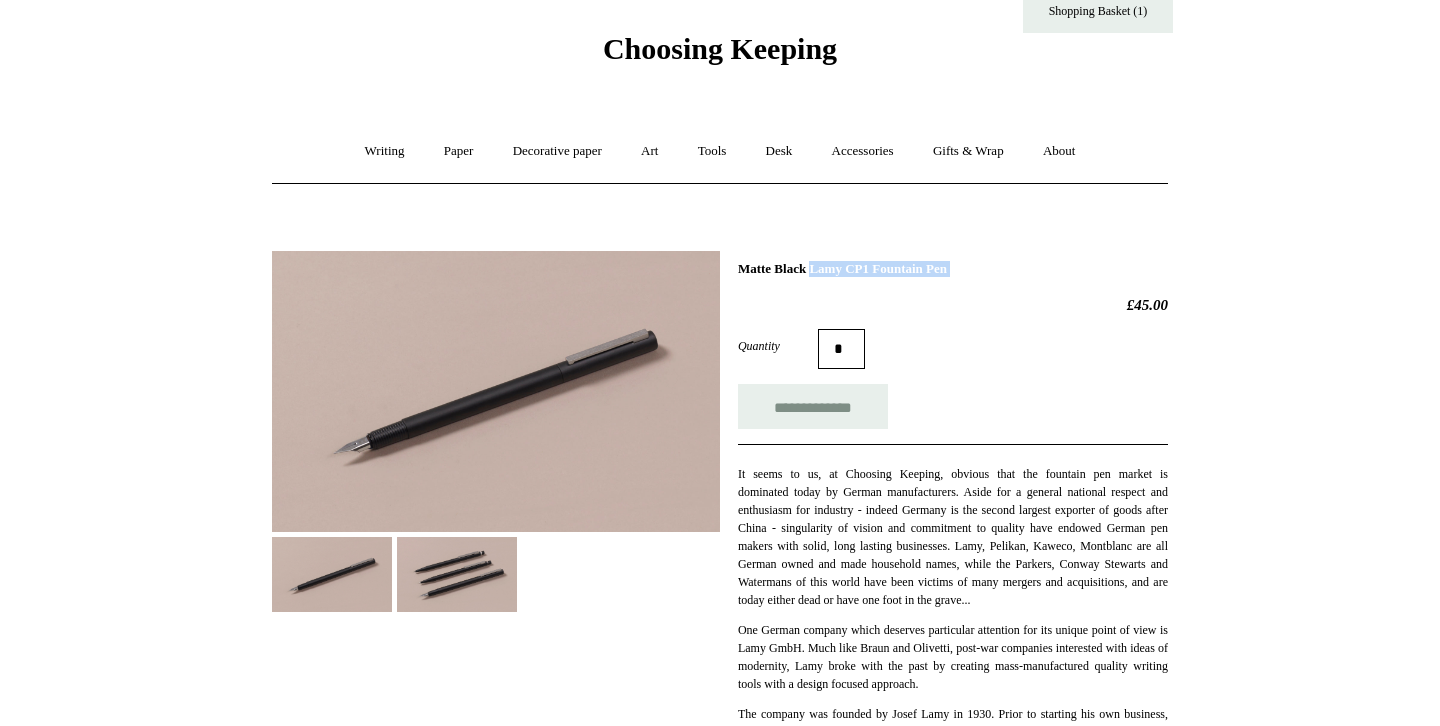 copy on "Matte Black Lamy CP1 Fountain Pen" 